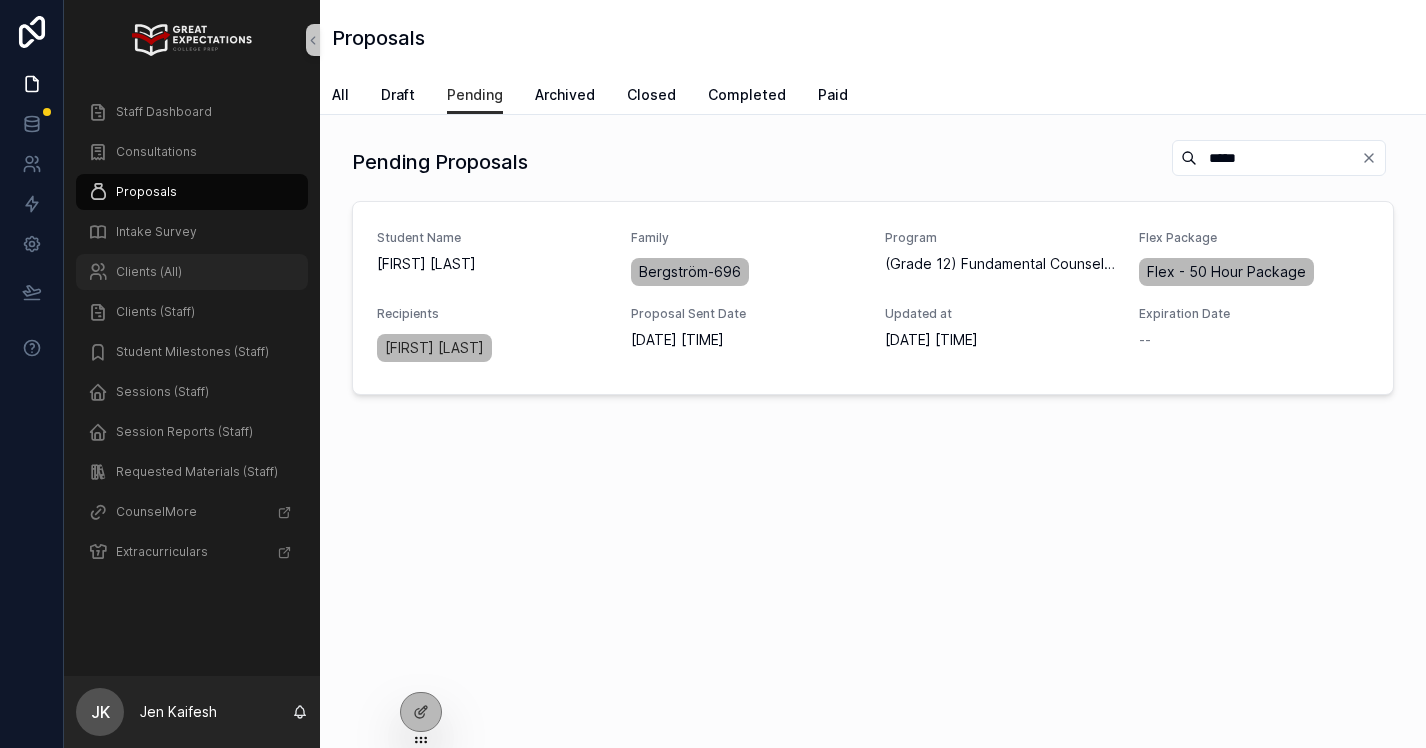 scroll, scrollTop: 0, scrollLeft: 0, axis: both 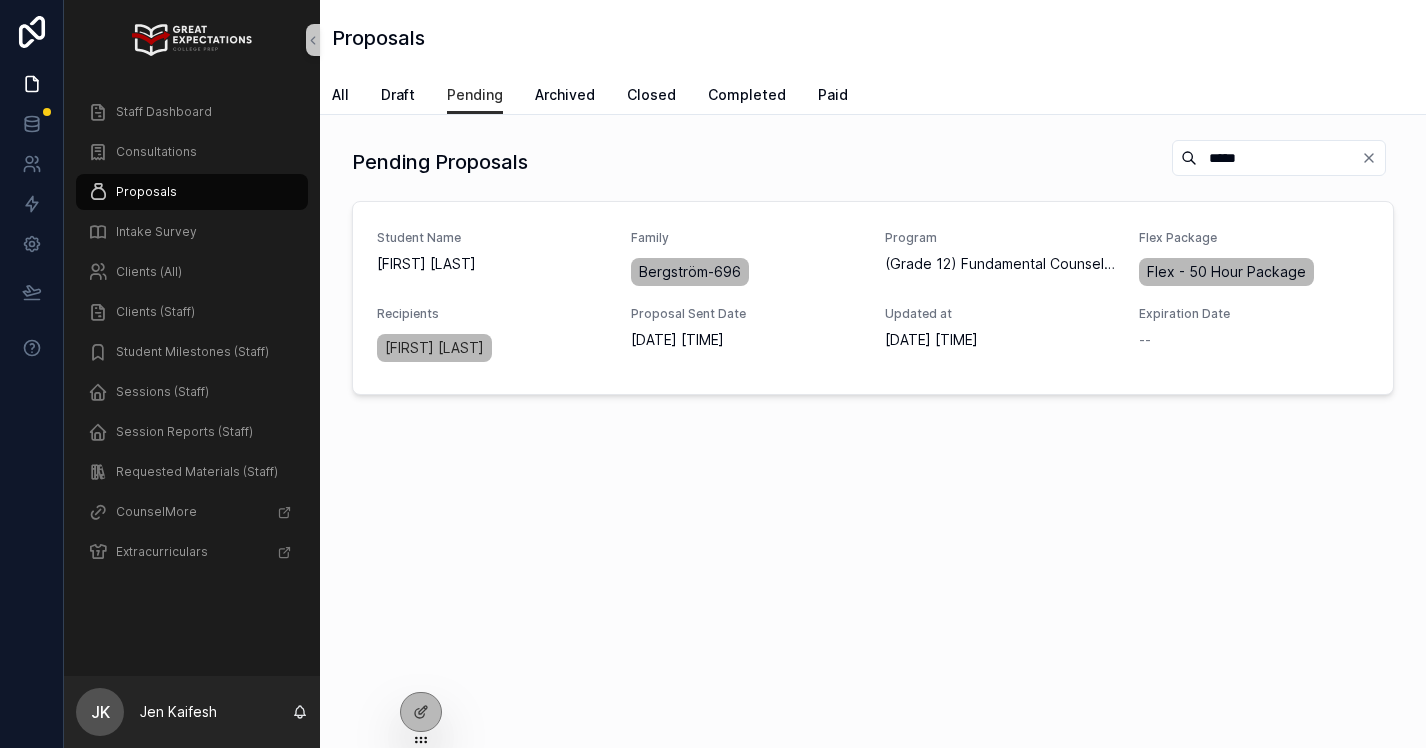 click 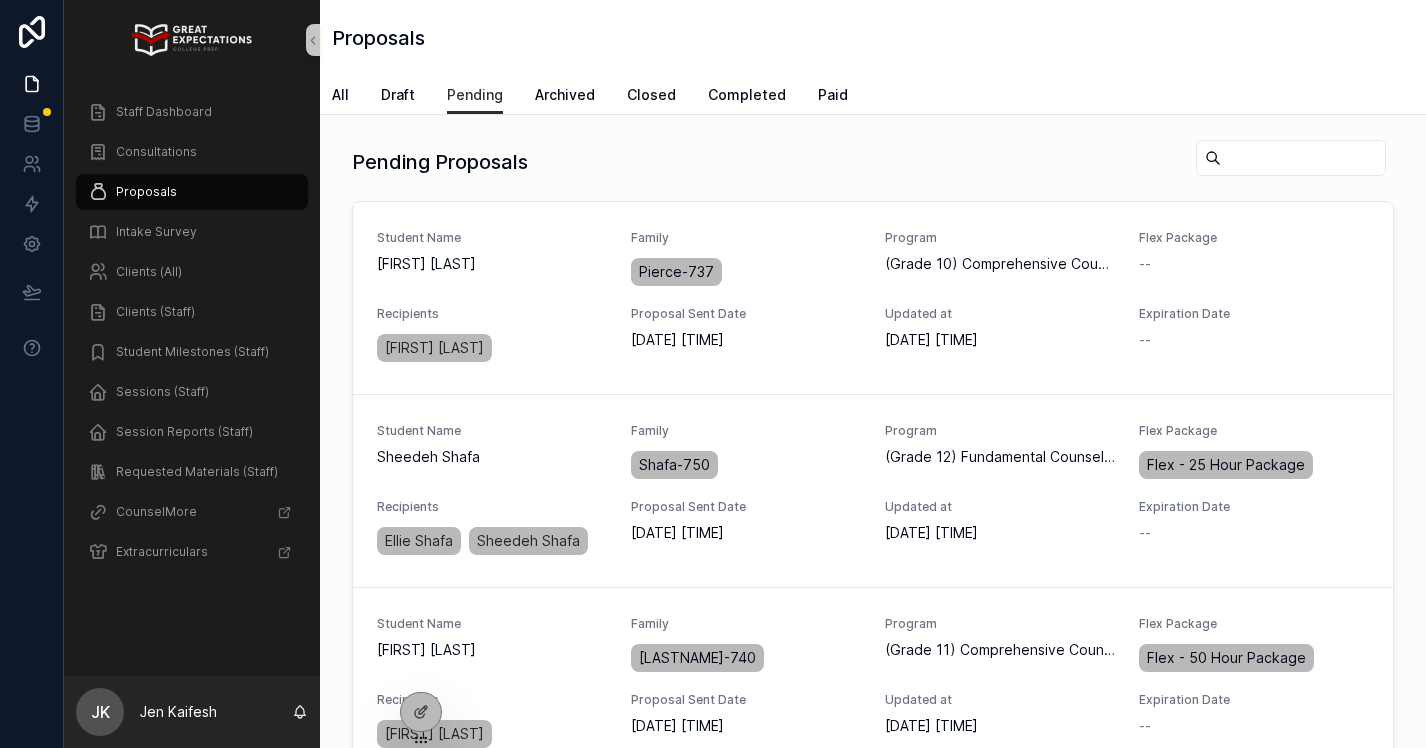 click at bounding box center (1303, 158) 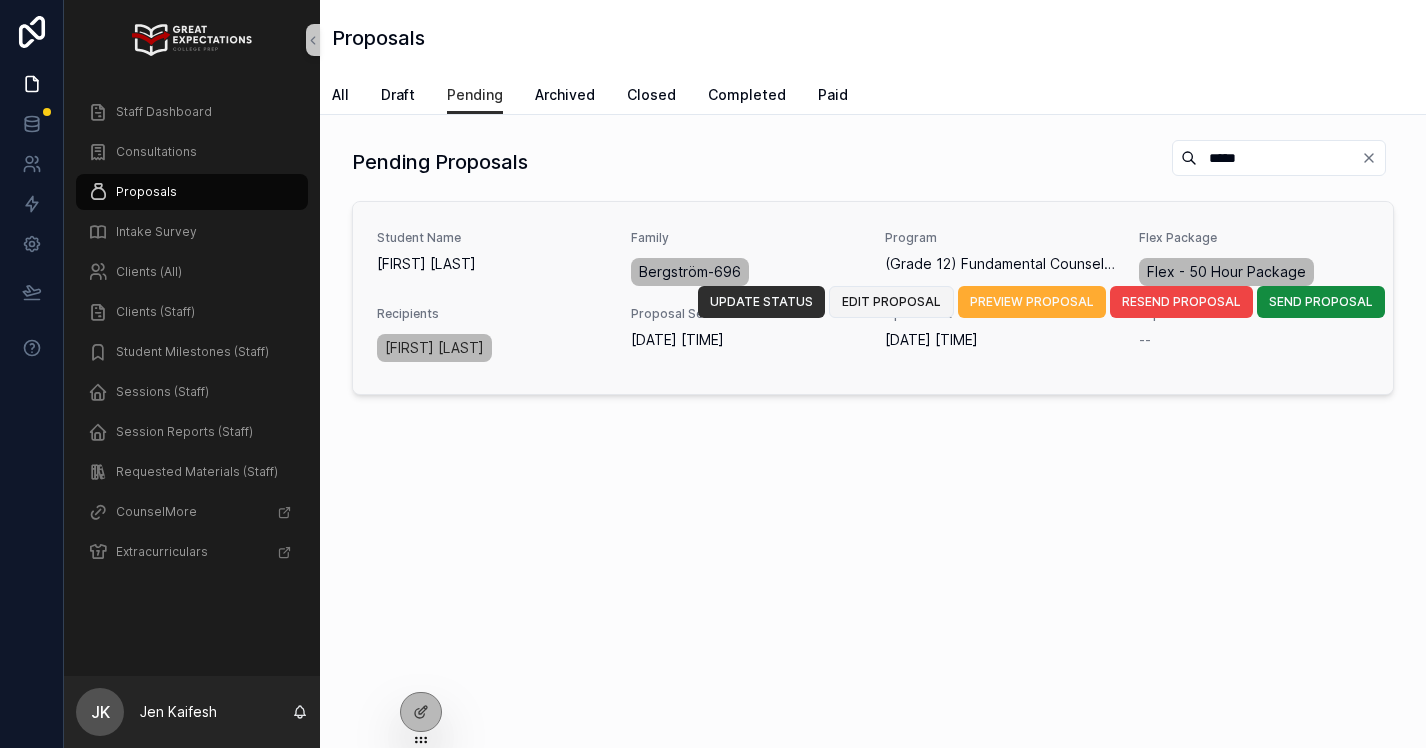 type on "*****" 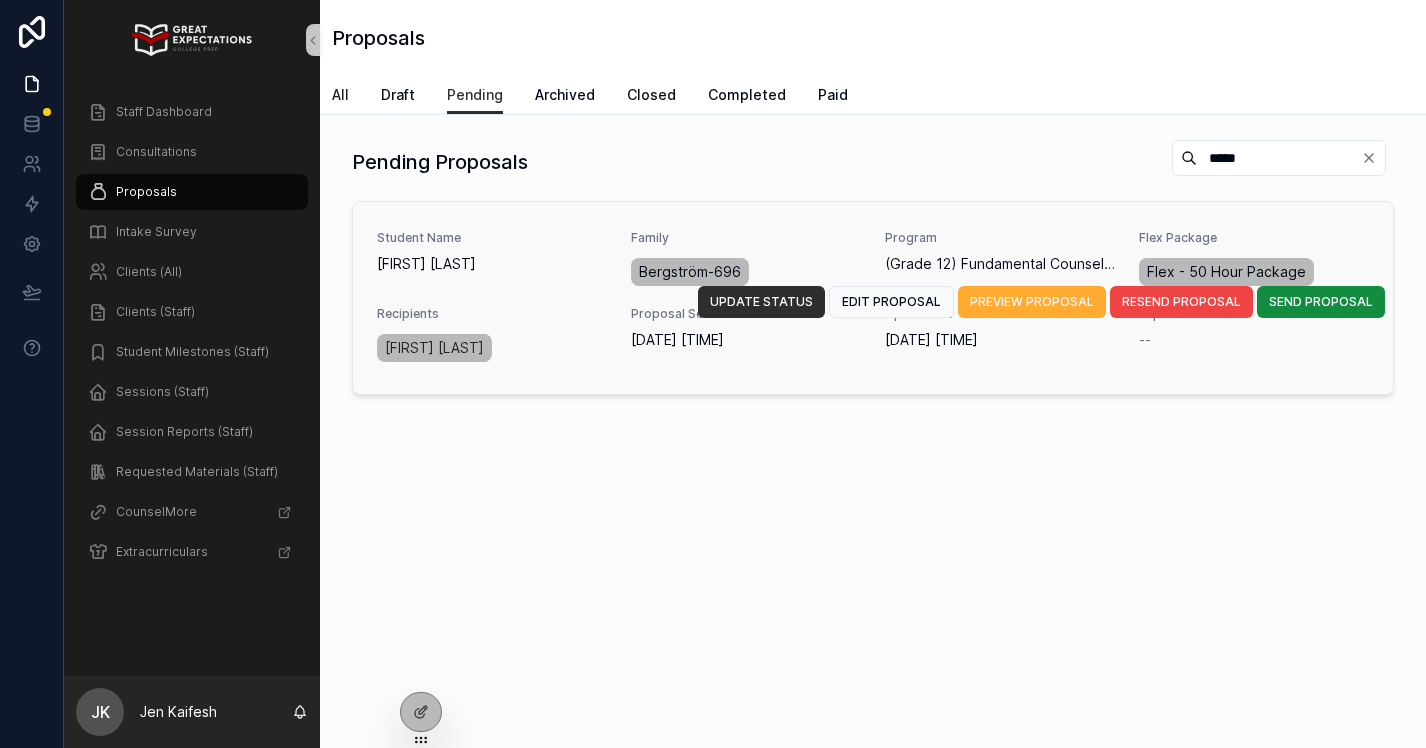 click on "All" at bounding box center [340, 95] 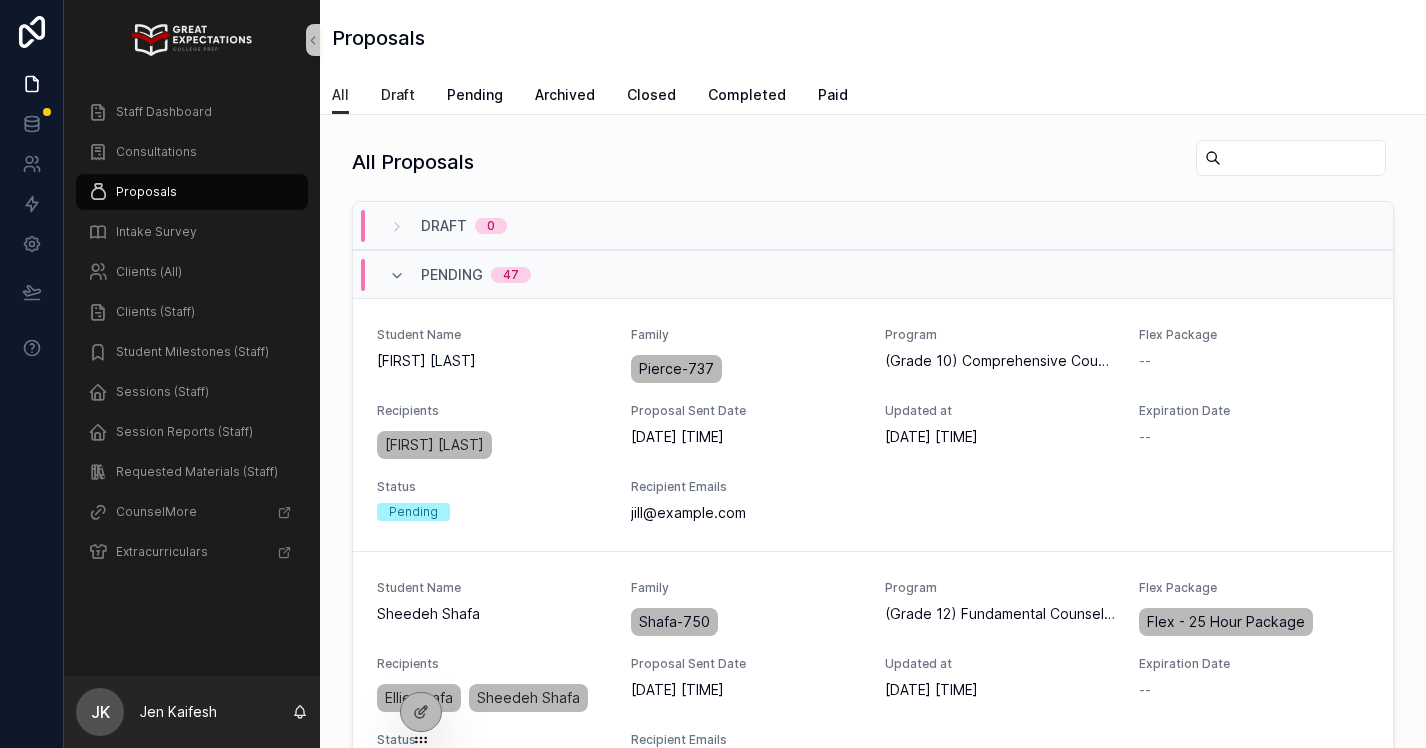 click on "Draft" at bounding box center [398, 95] 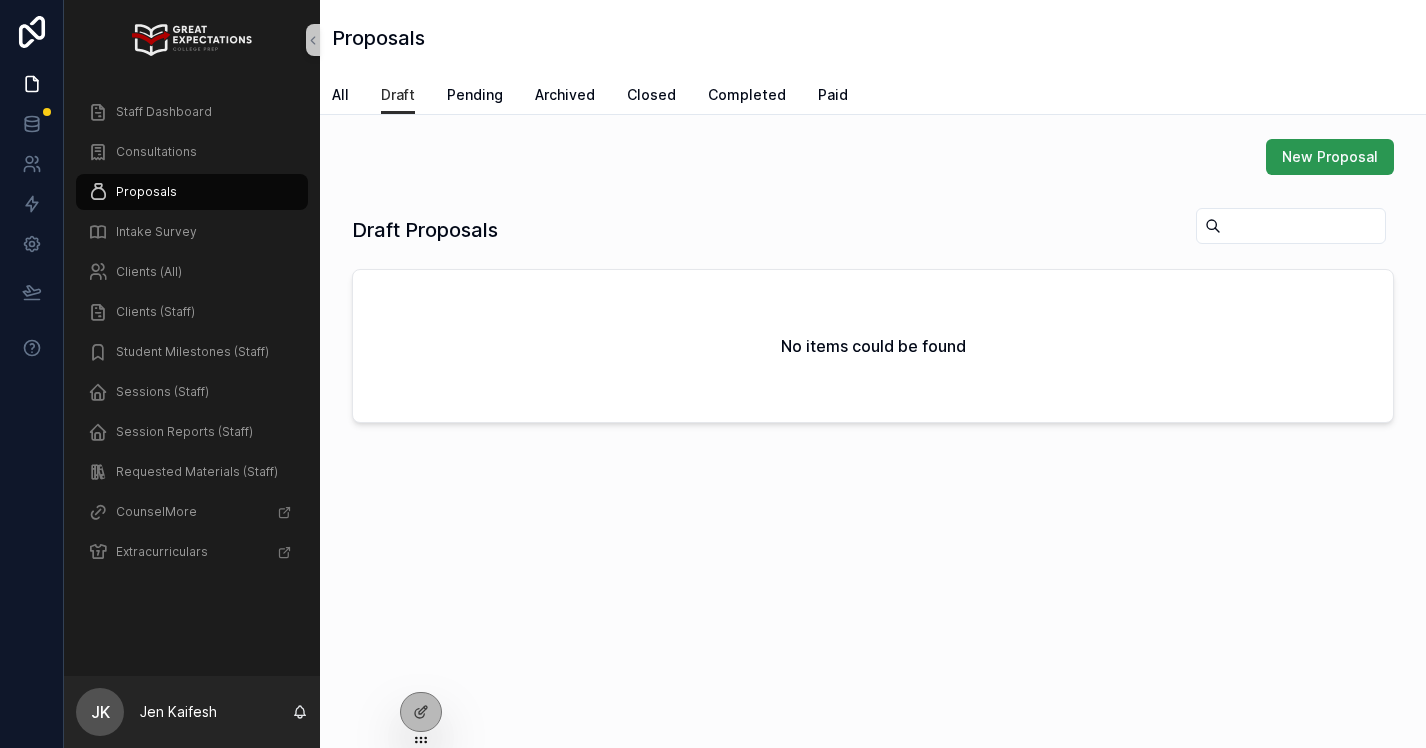 click on "New Proposal" at bounding box center (1330, 157) 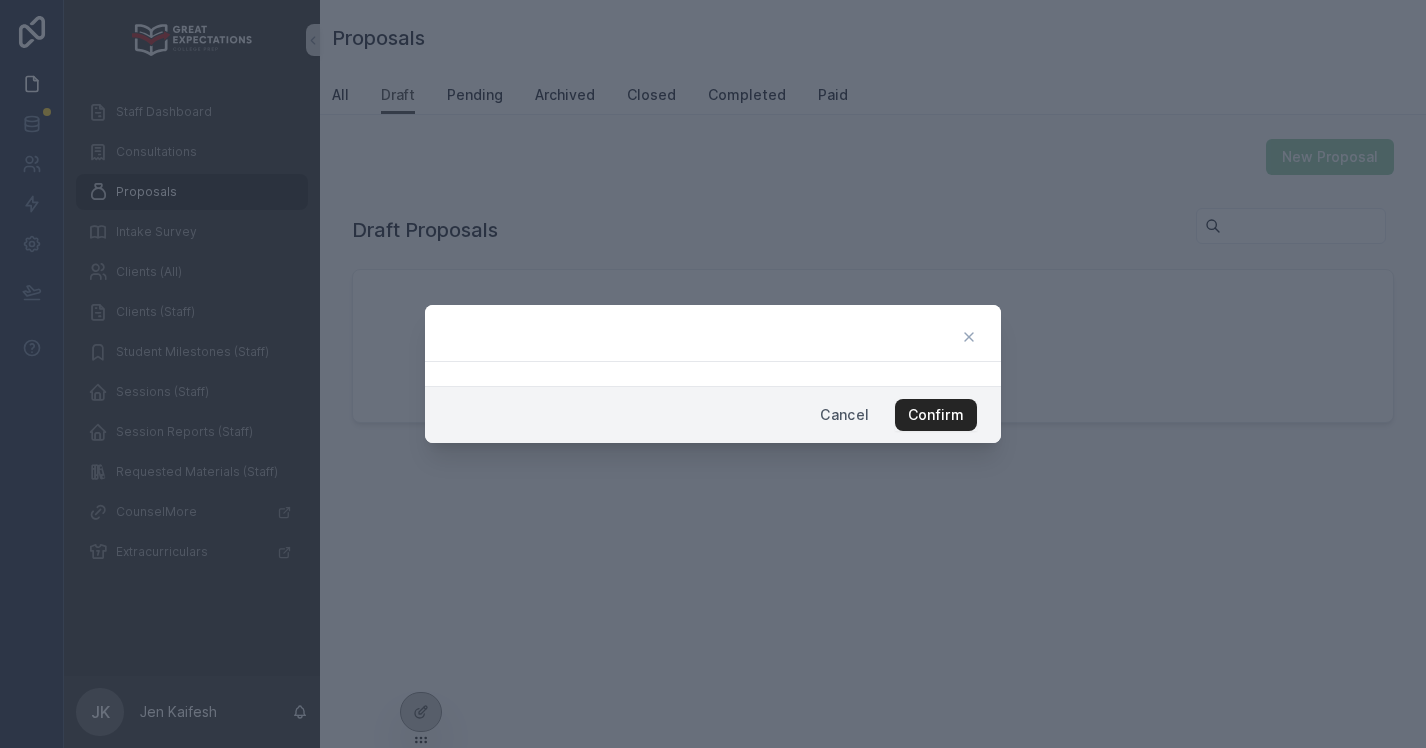 click on "Confirm" at bounding box center [936, 415] 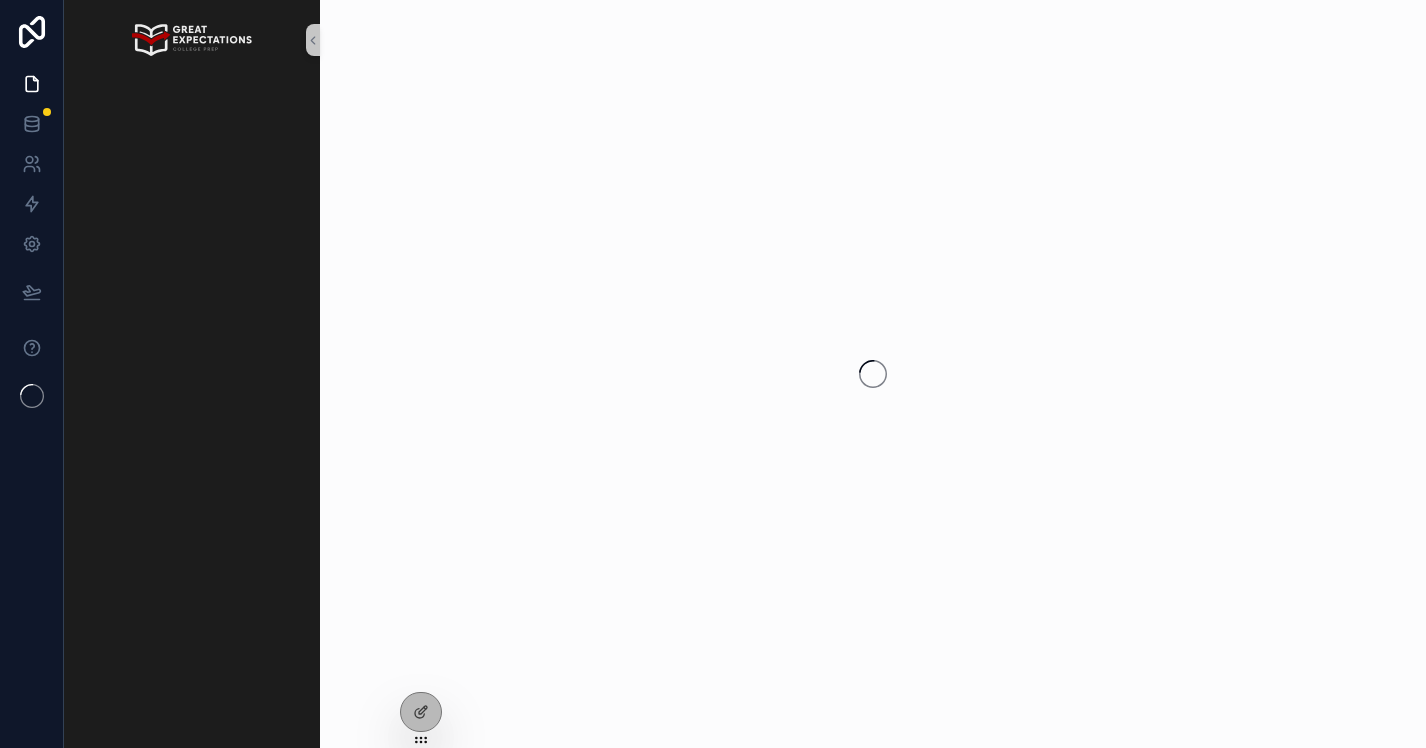 scroll, scrollTop: 0, scrollLeft: 0, axis: both 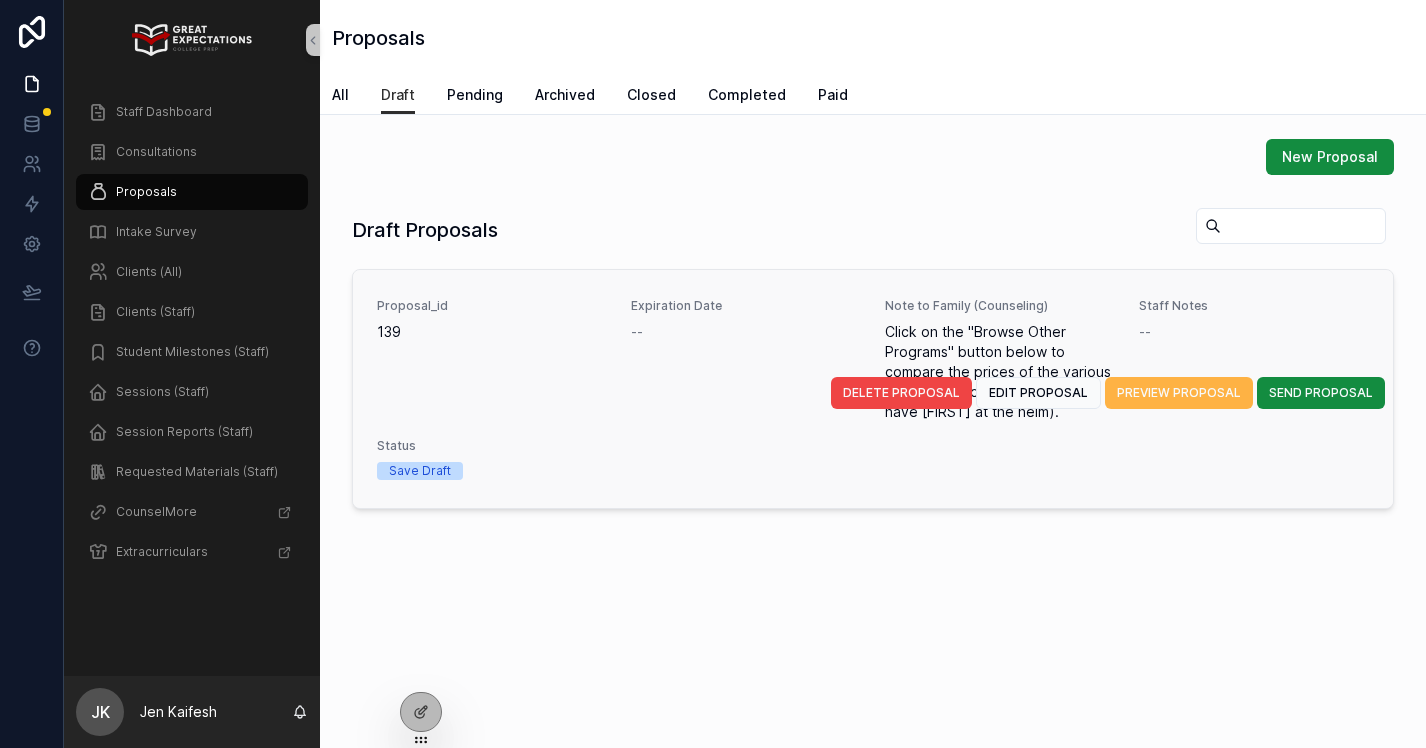 click on "PREVIEW PROPOSAL" at bounding box center [1179, 393] 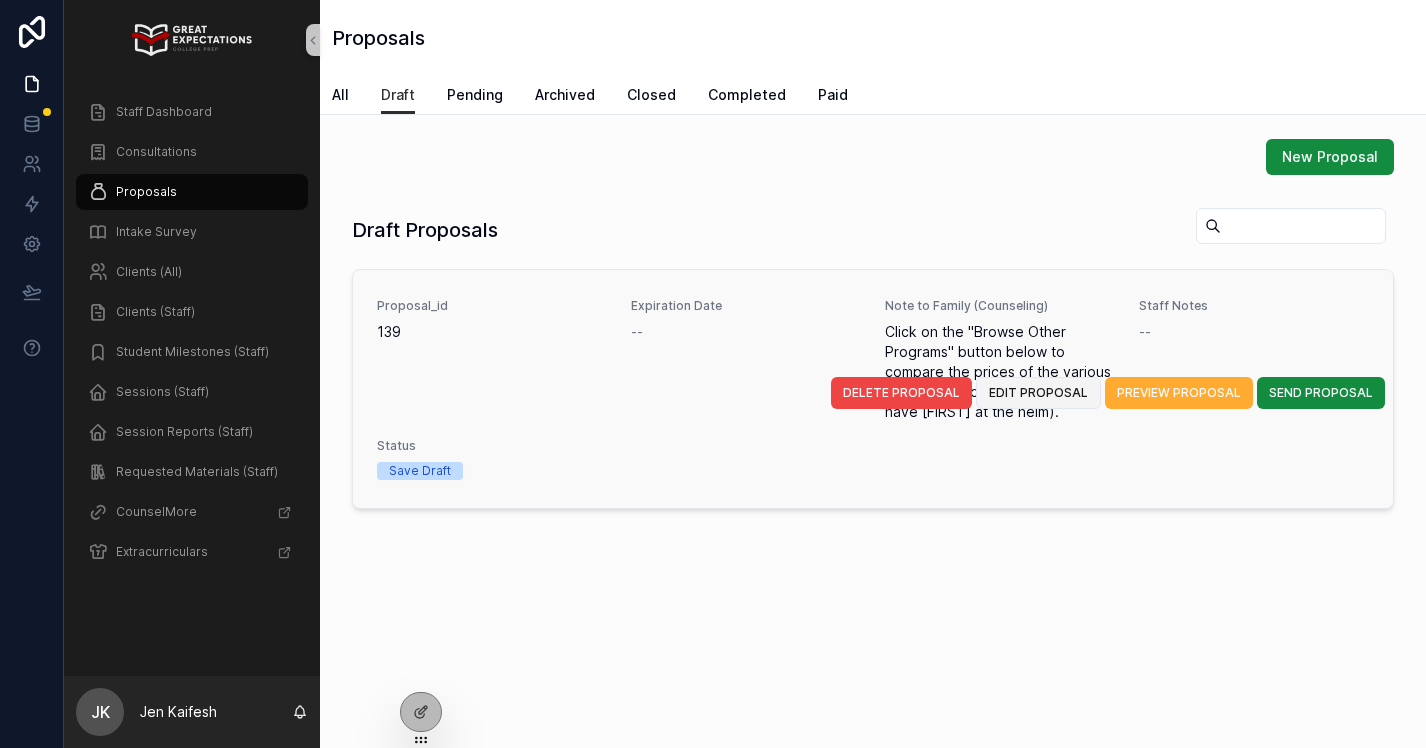 click on "EDIT PROPOSAL" at bounding box center (1038, 393) 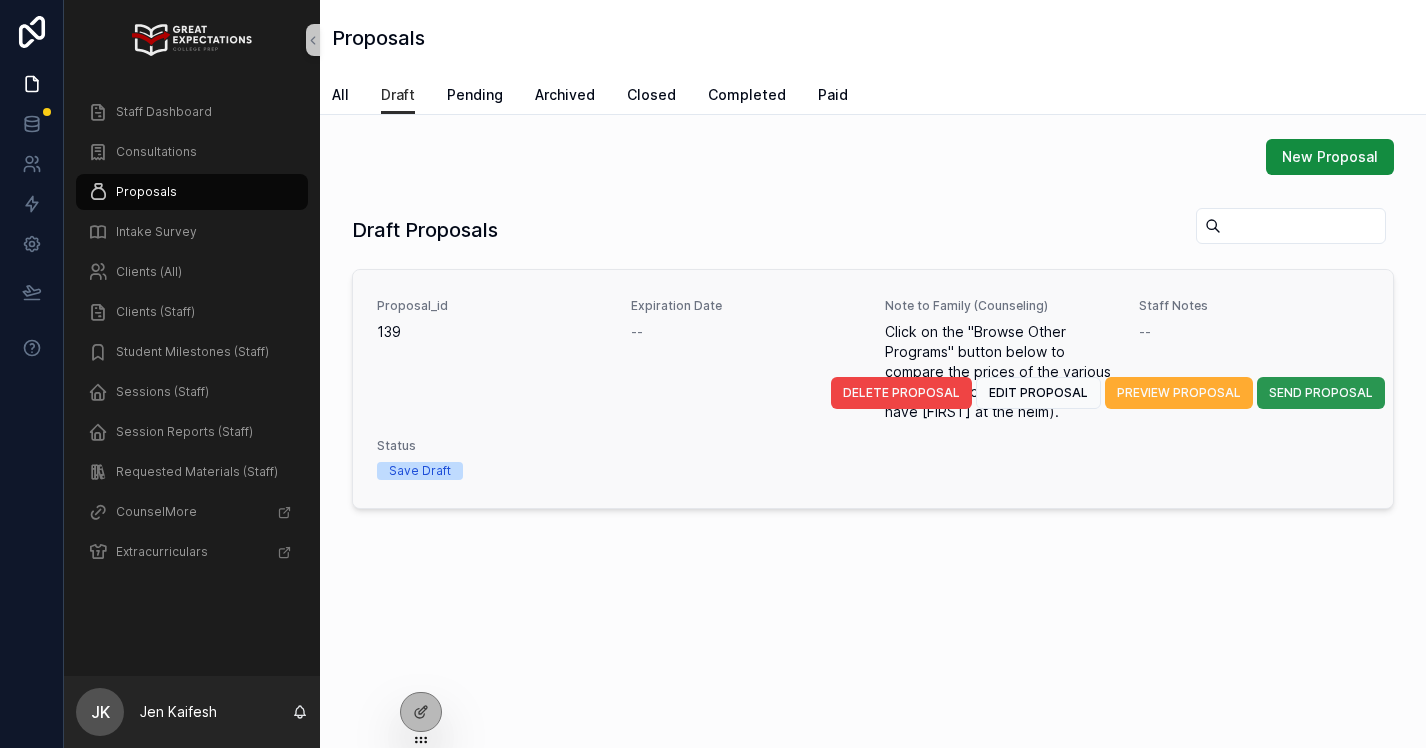 click on "SEND PROPOSAL" at bounding box center (1321, 393) 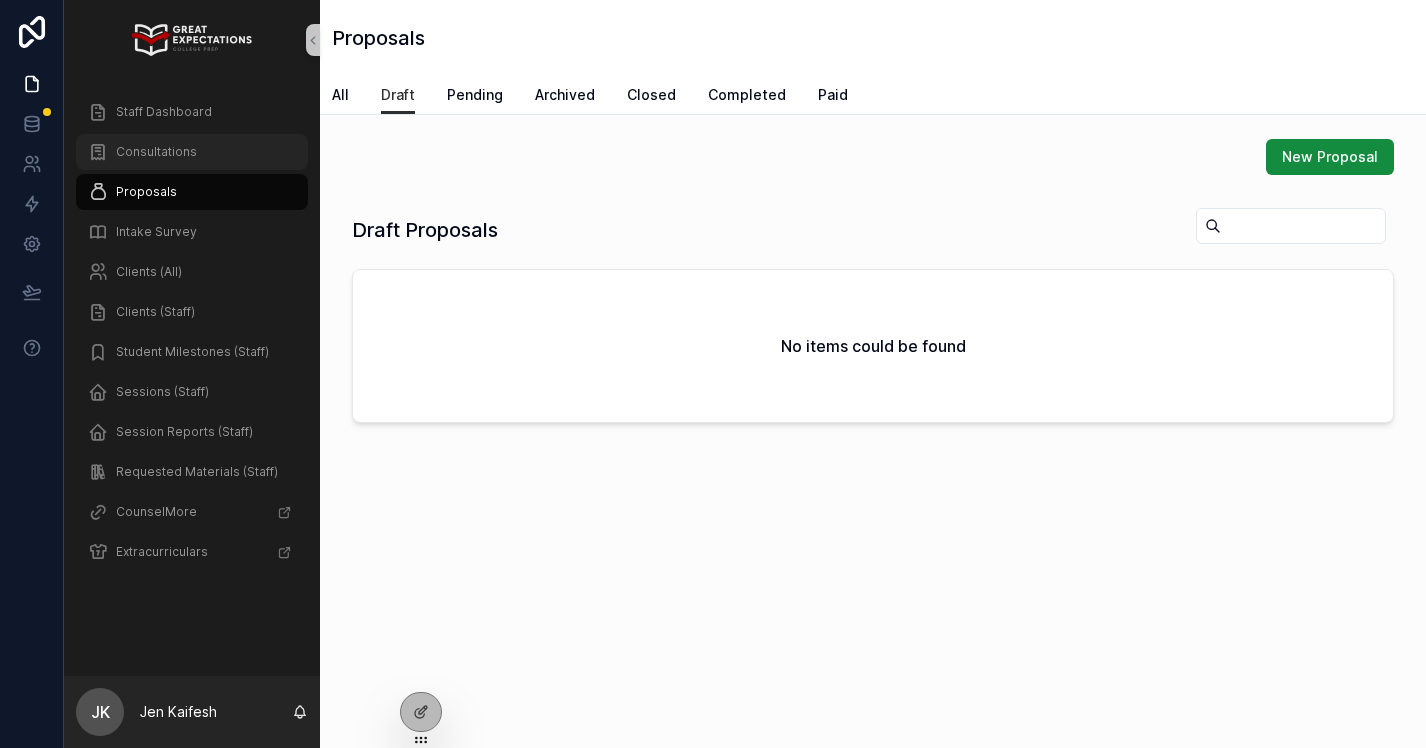 click on "Consultations" at bounding box center [156, 152] 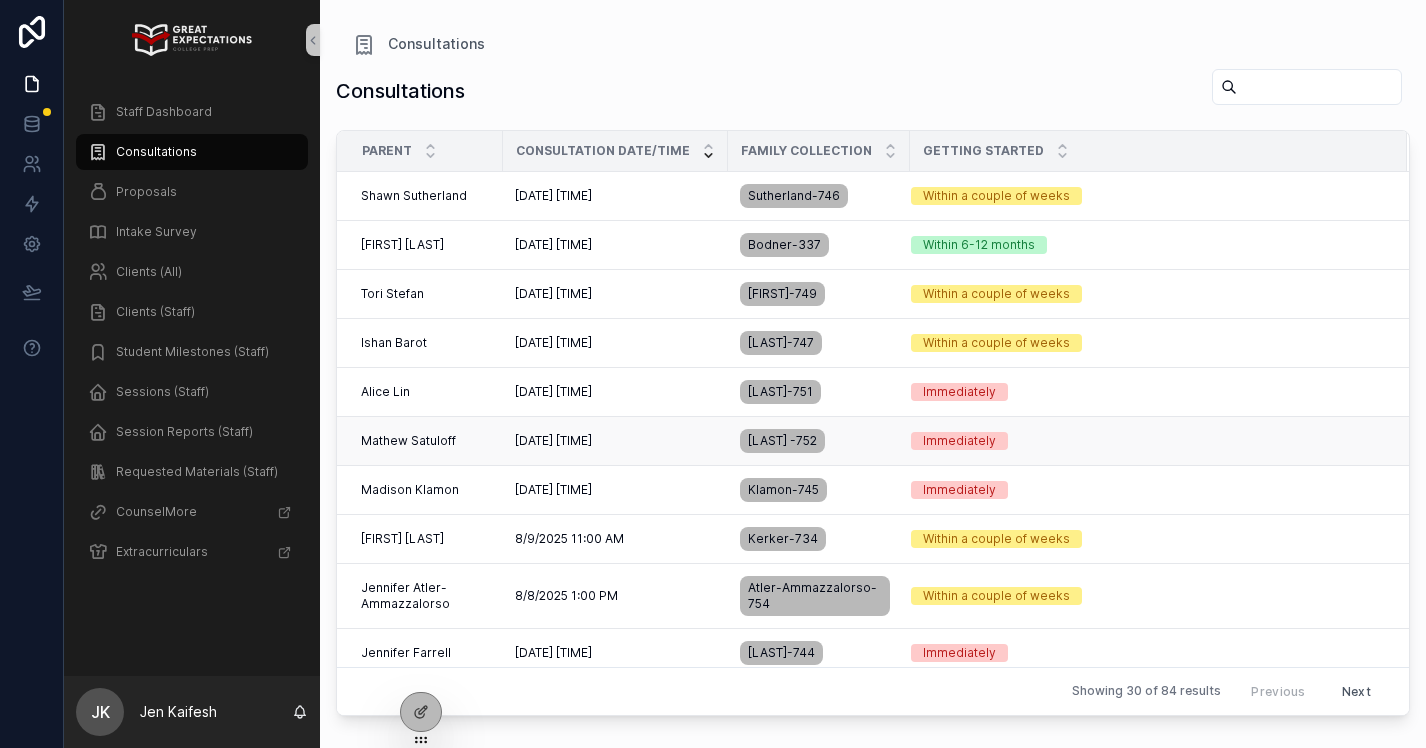 click on "[DATE] [TIME]" at bounding box center [553, 441] 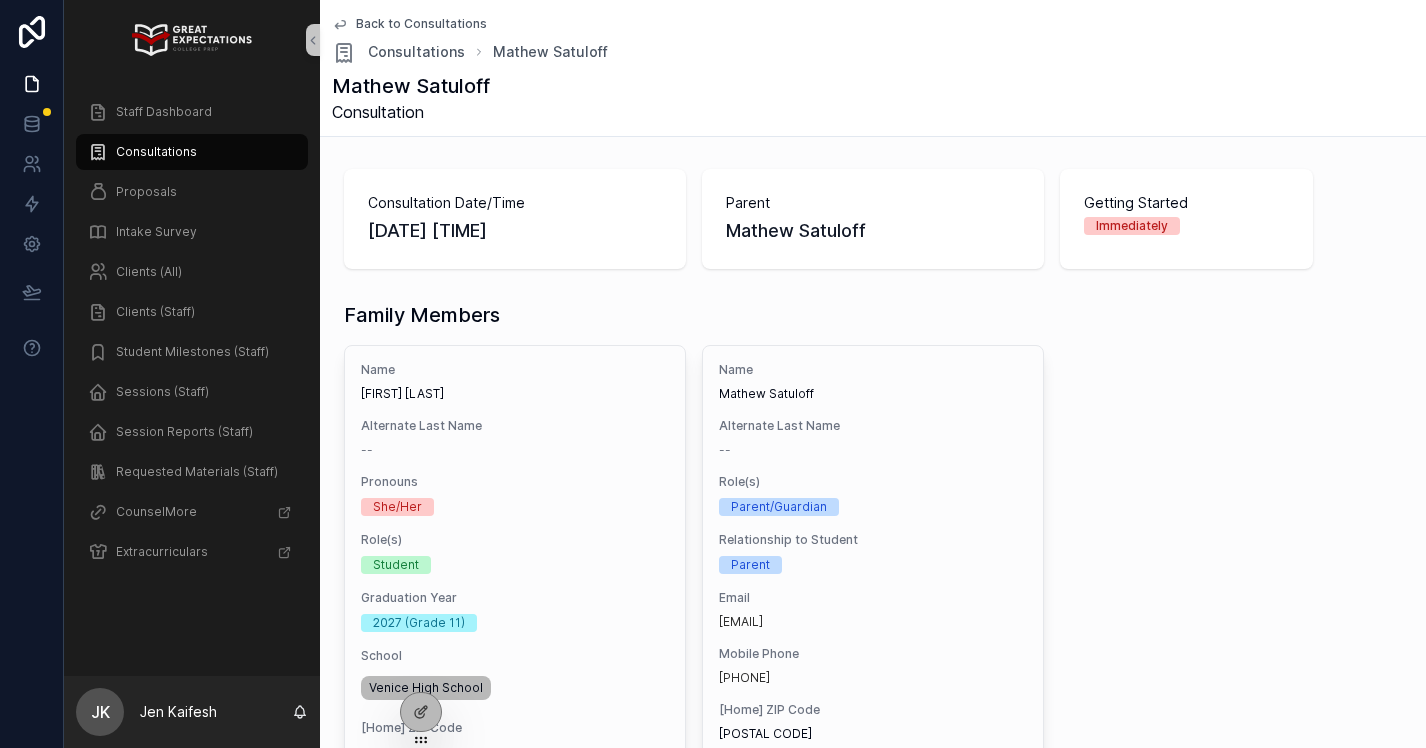 click on "Mathew Satuloff" at bounding box center (873, 231) 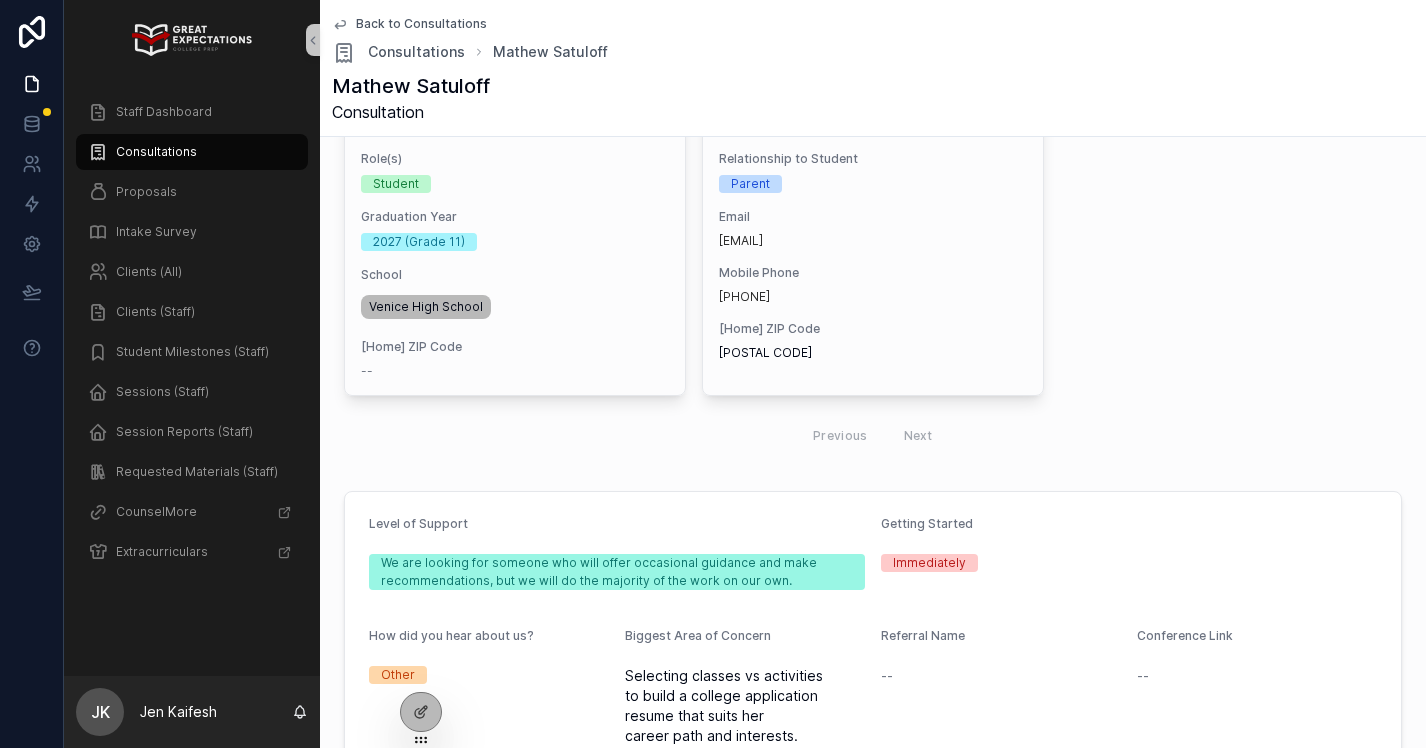scroll, scrollTop: 0, scrollLeft: 0, axis: both 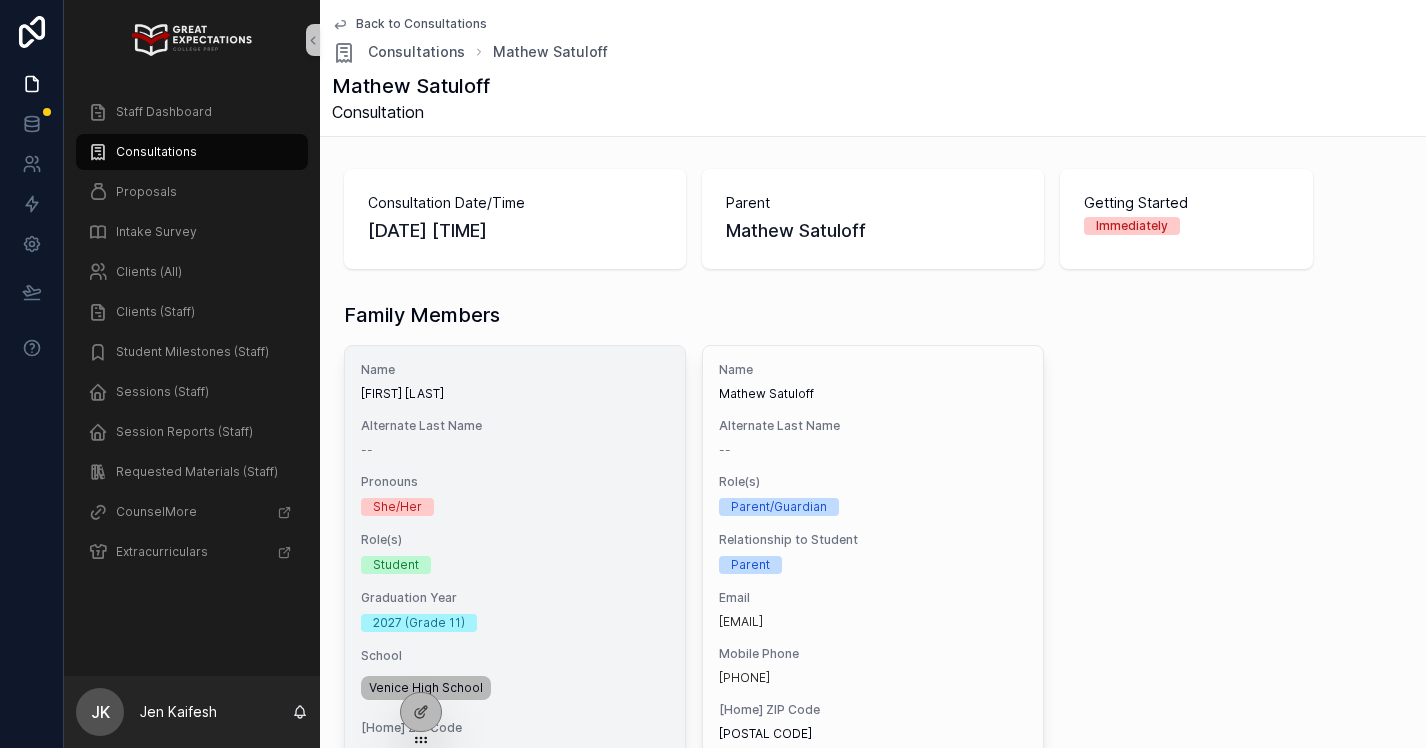 click on "[FIRST] [LAST]" at bounding box center [515, 394] 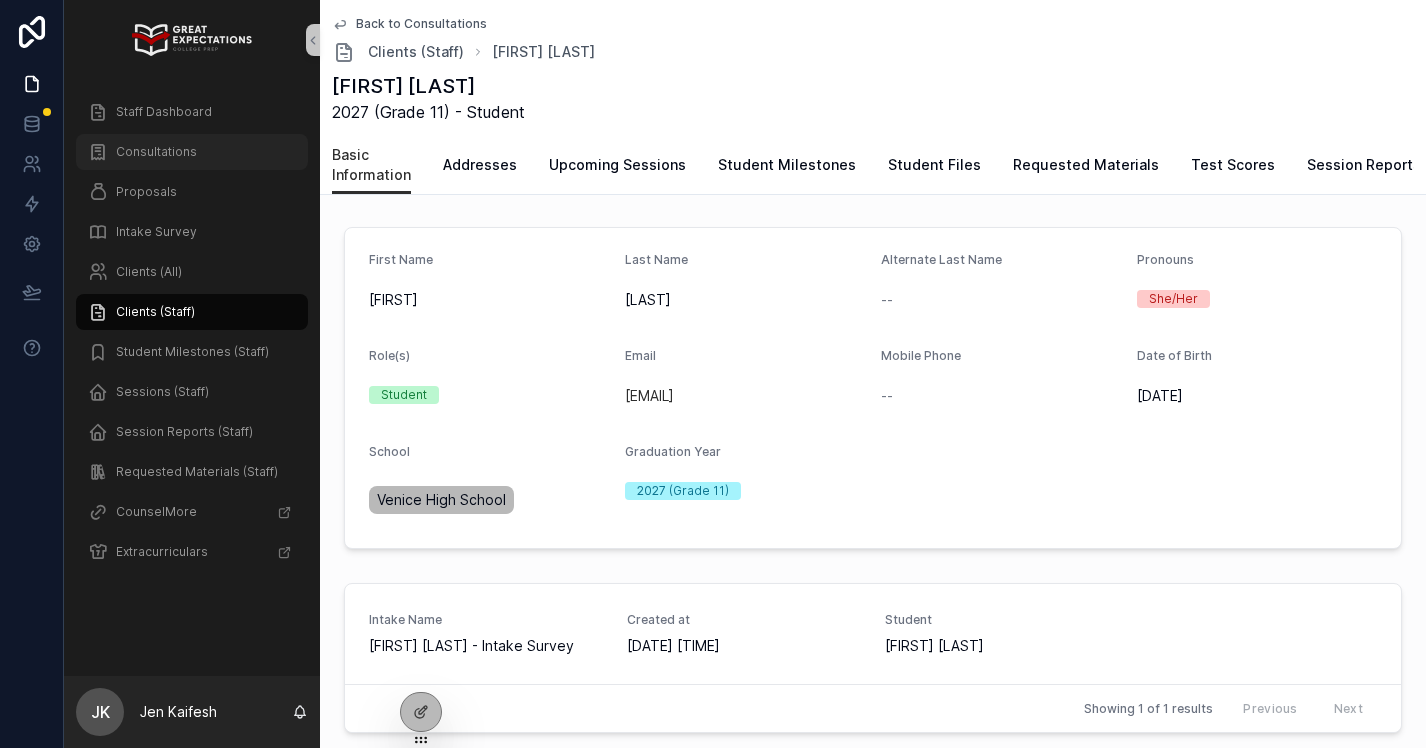 click on "Consultations" at bounding box center (156, 152) 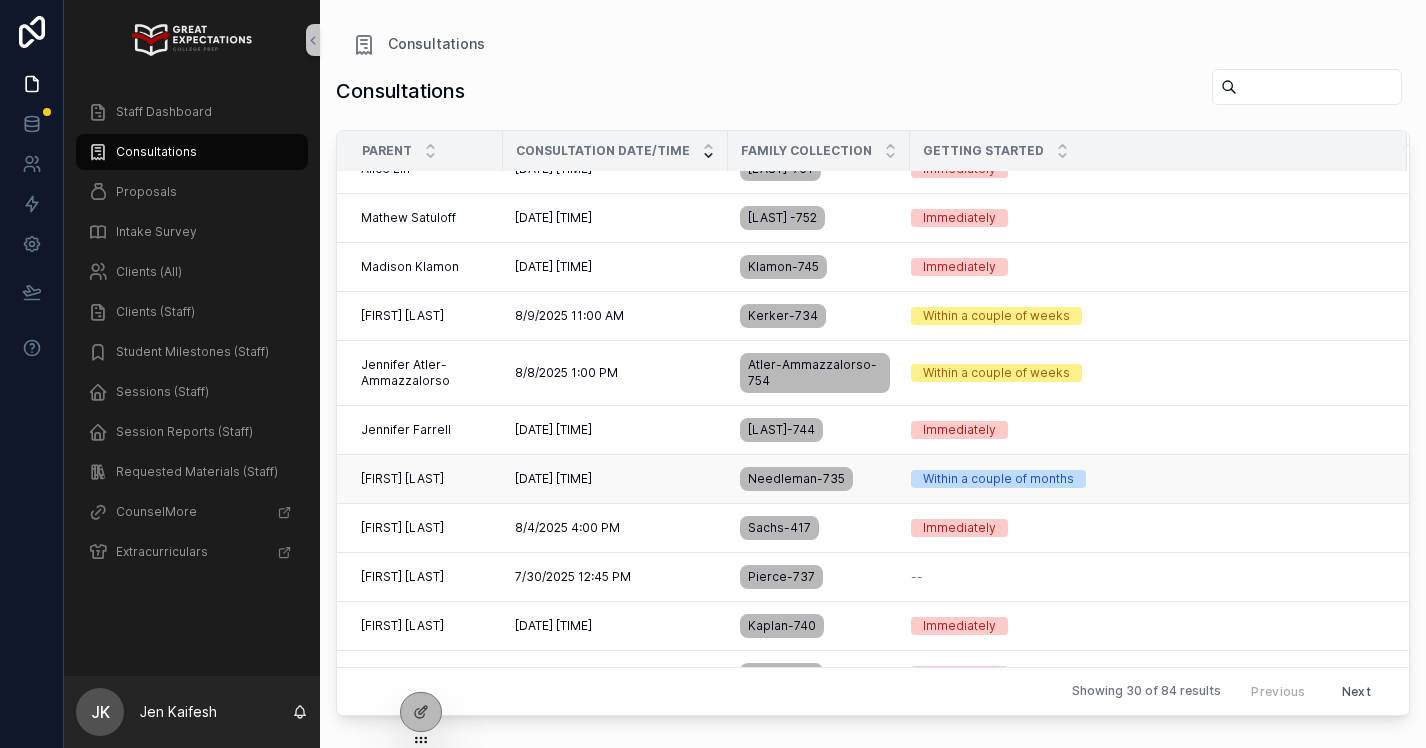 scroll, scrollTop: 224, scrollLeft: 0, axis: vertical 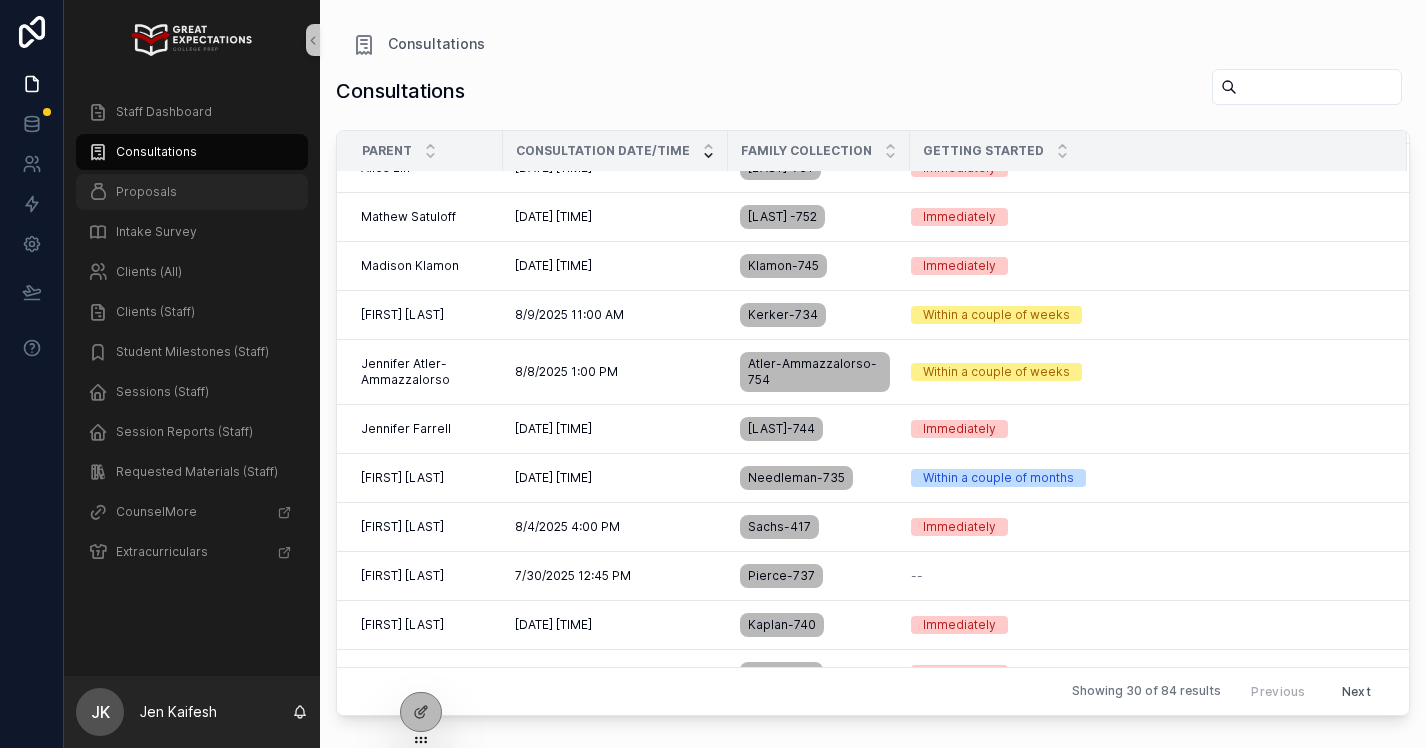 click on "Proposals" at bounding box center (192, 192) 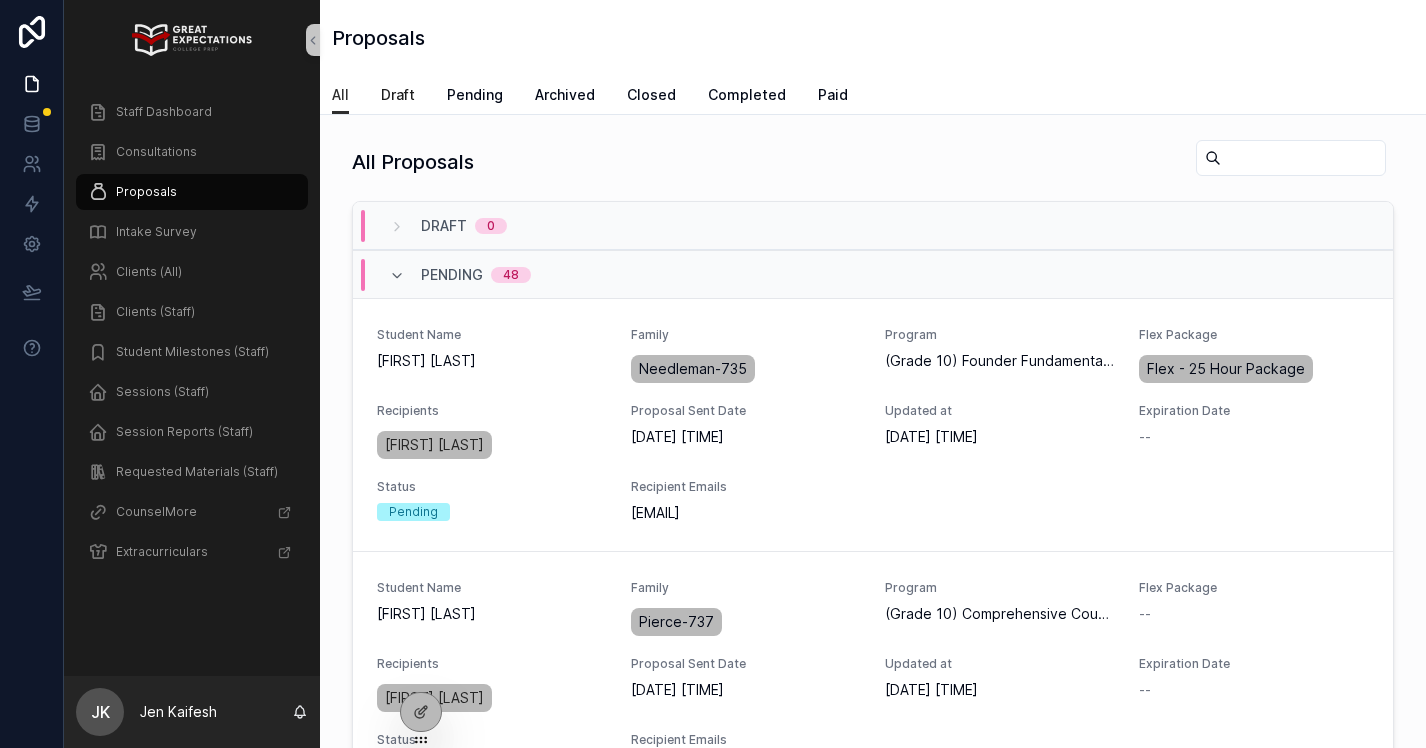 click on "Draft" at bounding box center [398, 95] 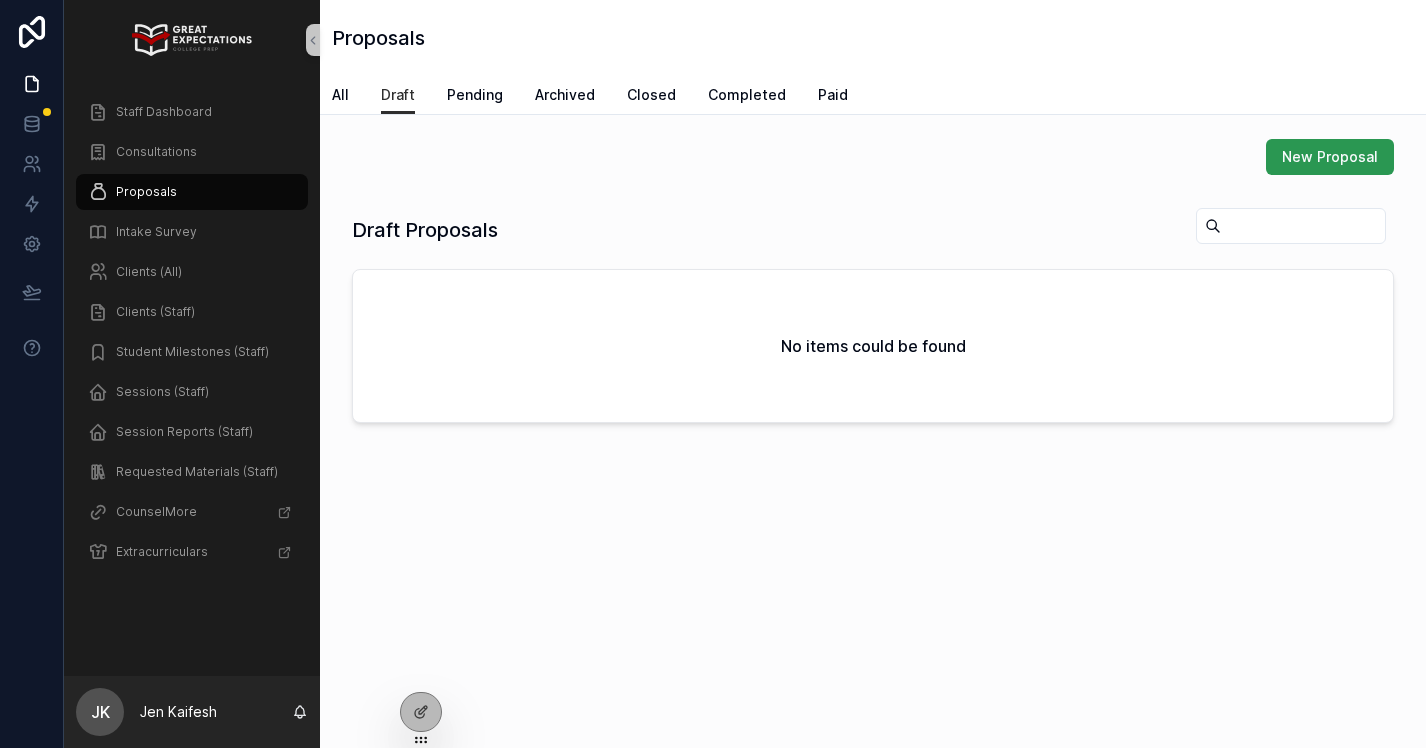 click on "New Proposal" at bounding box center [1330, 157] 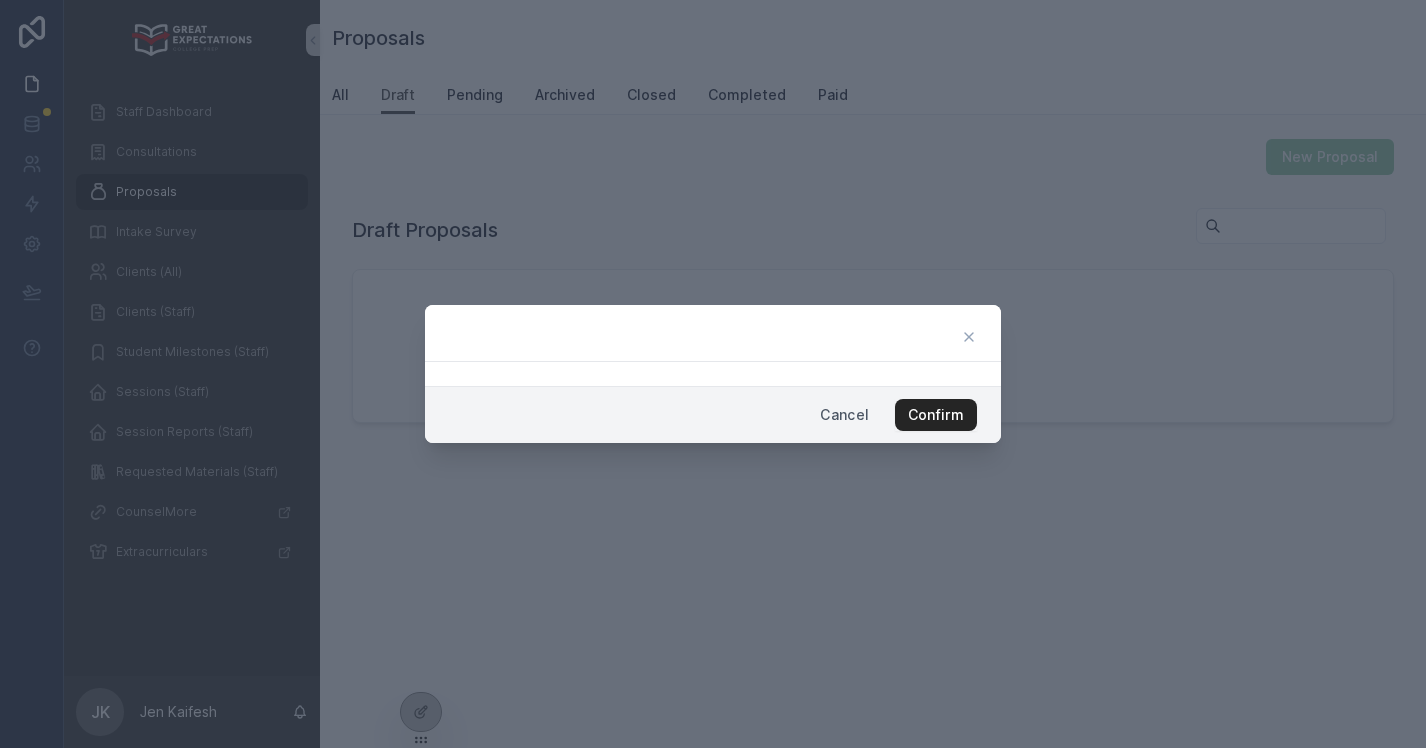 click on "Confirm" at bounding box center (936, 415) 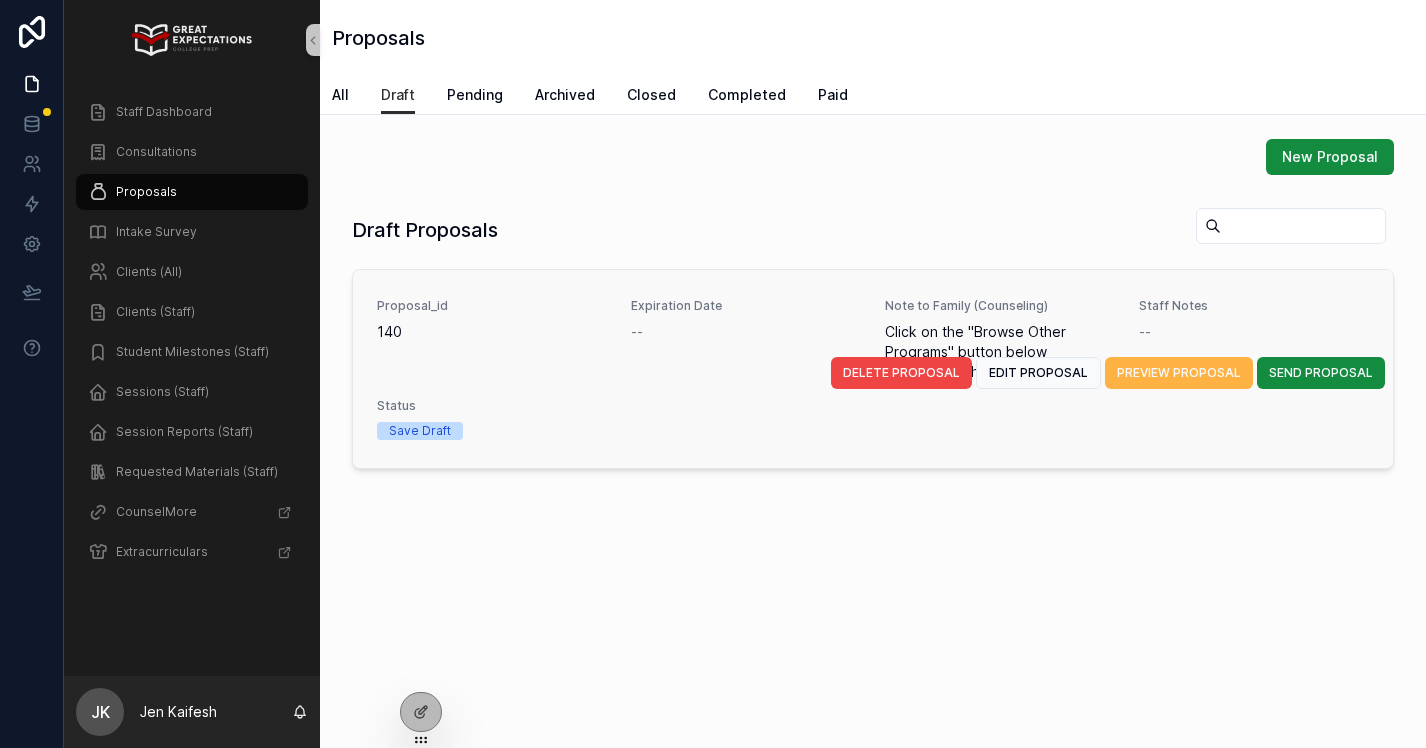 click on "PREVIEW PROPOSAL" at bounding box center [1179, 373] 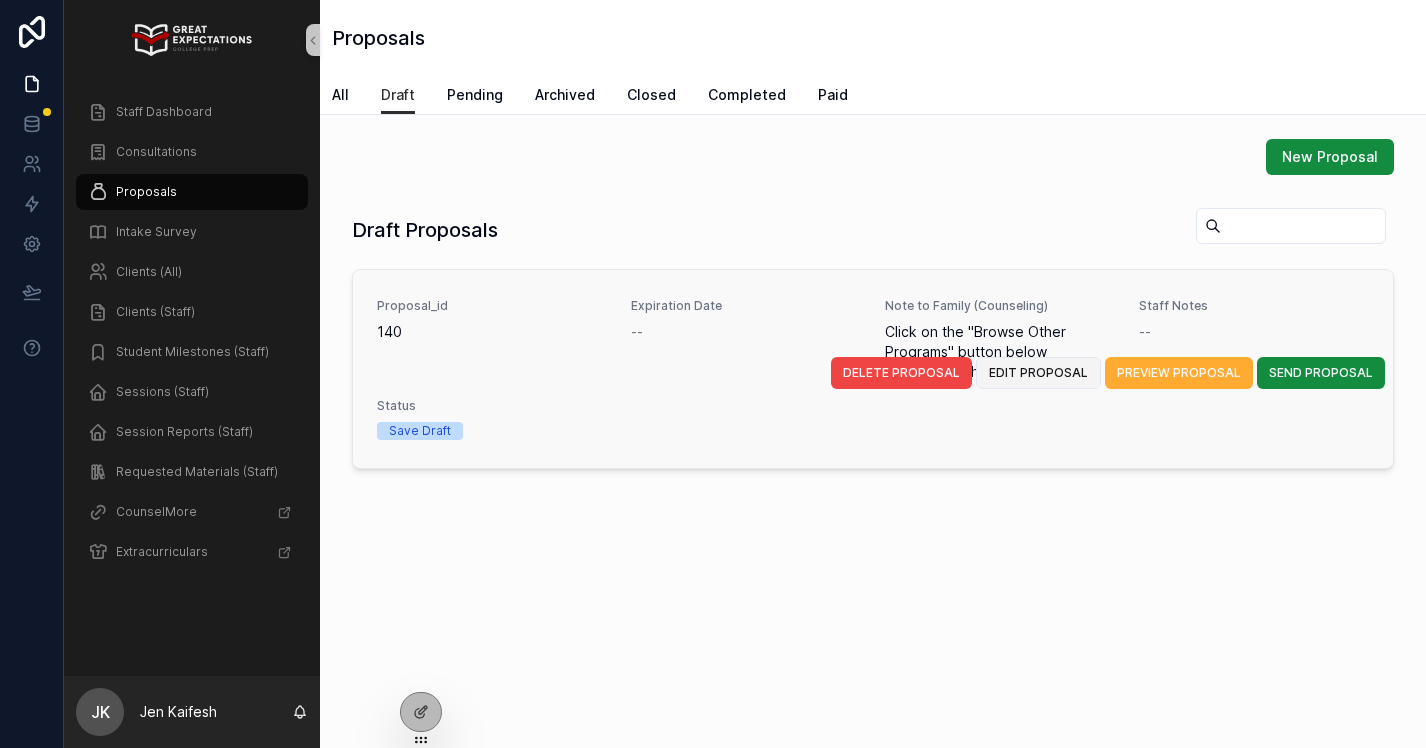 click on "EDIT PROPOSAL" at bounding box center (1038, 373) 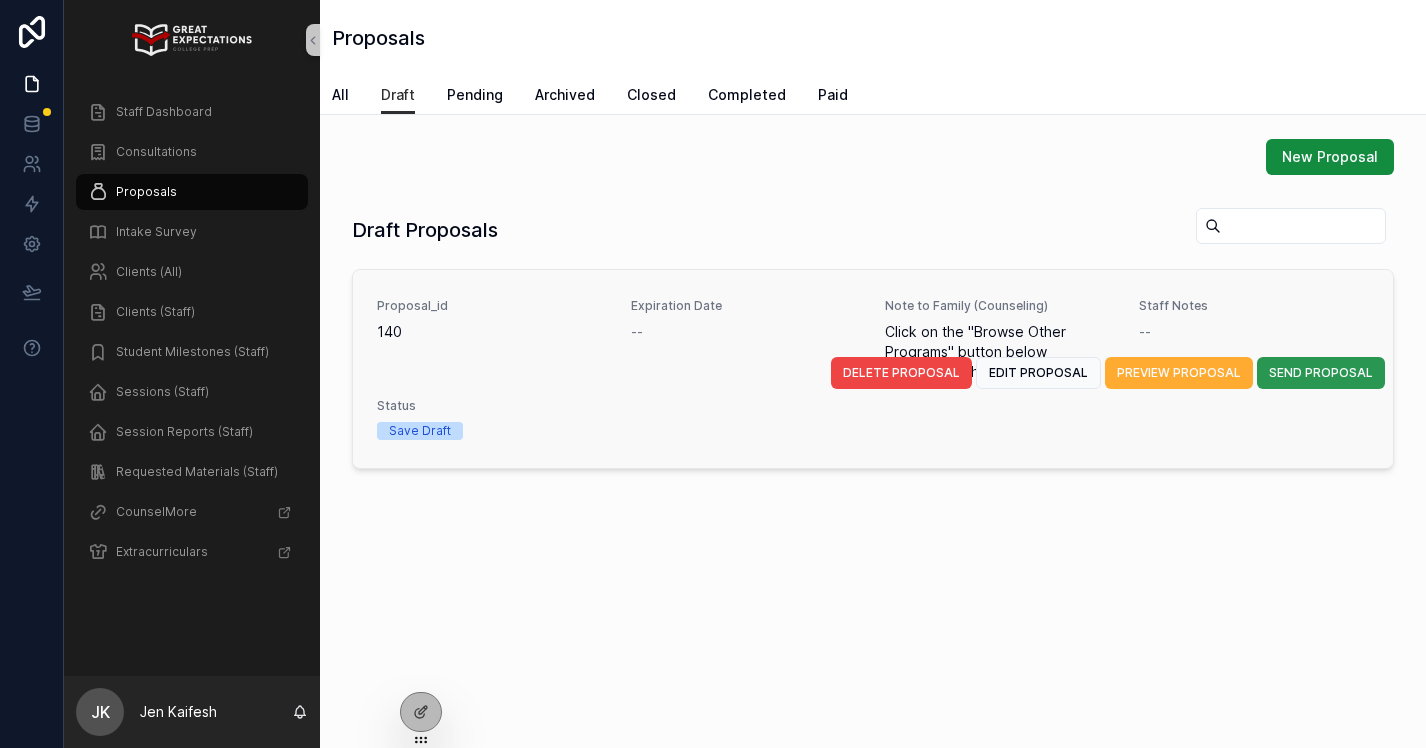 click on "SEND PROPOSAL" at bounding box center (1321, 373) 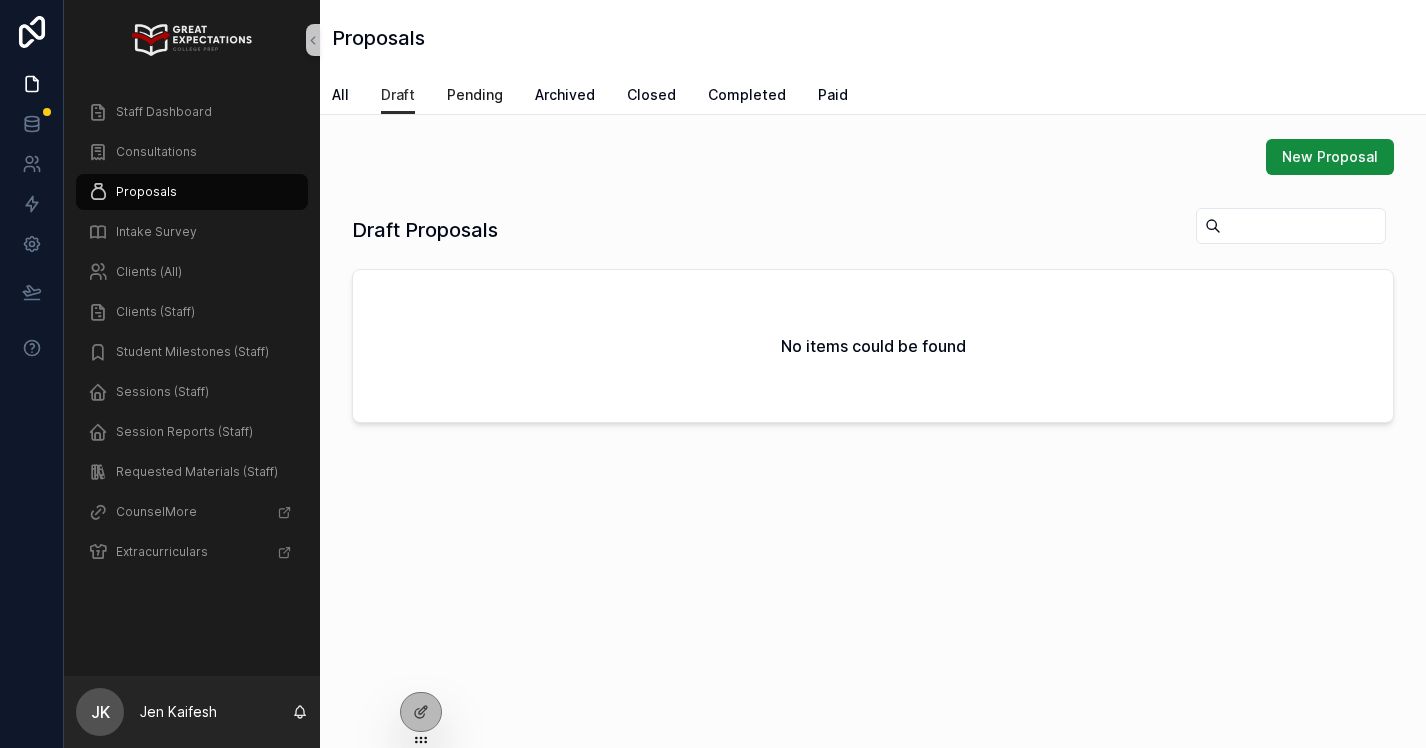 click on "Pending" at bounding box center (475, 95) 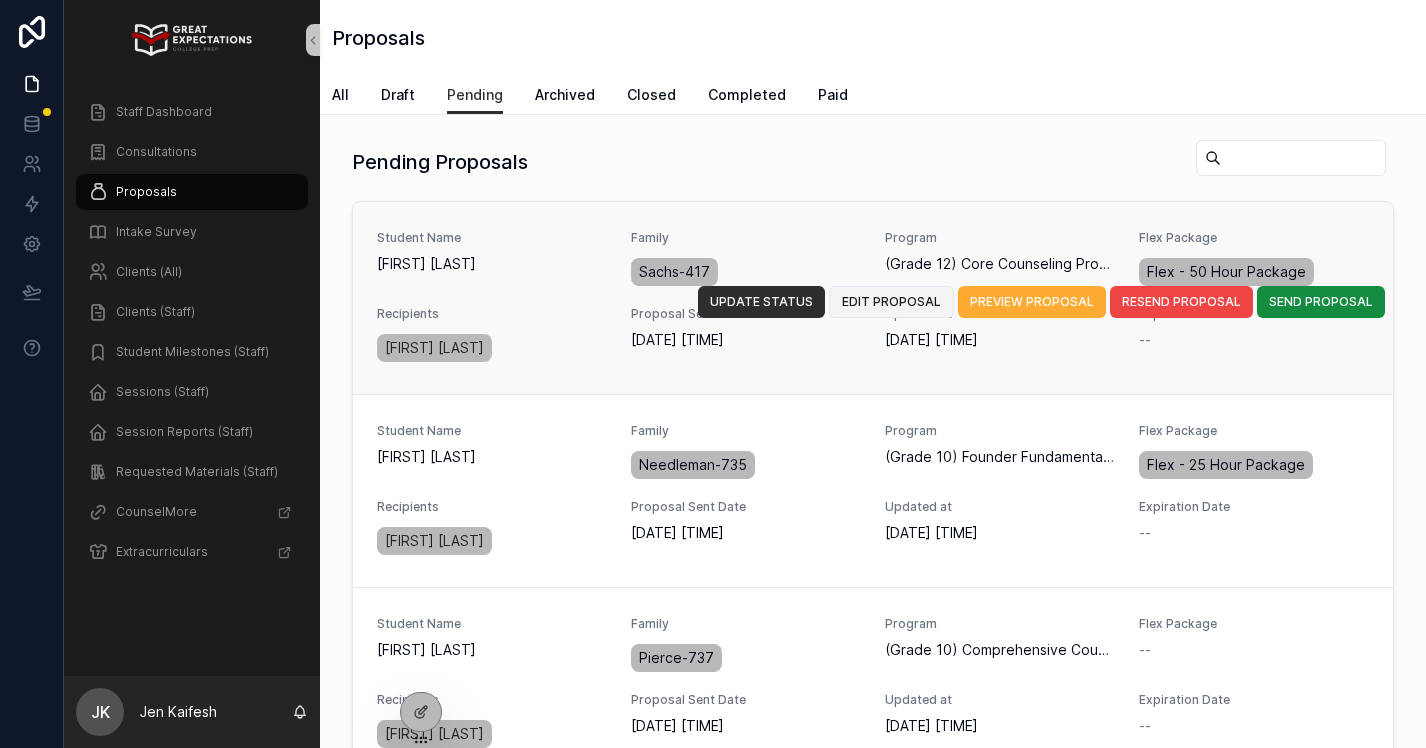 click on "EDIT PROPOSAL" at bounding box center [891, 302] 